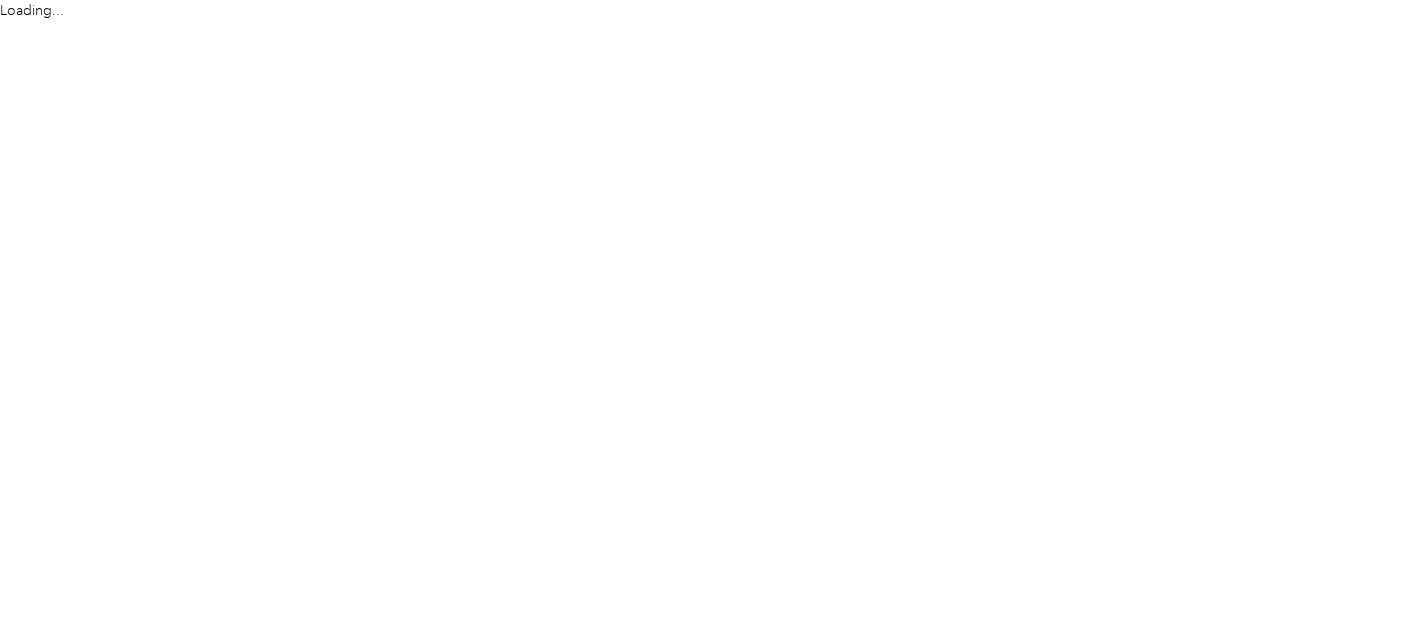 scroll, scrollTop: 0, scrollLeft: 0, axis: both 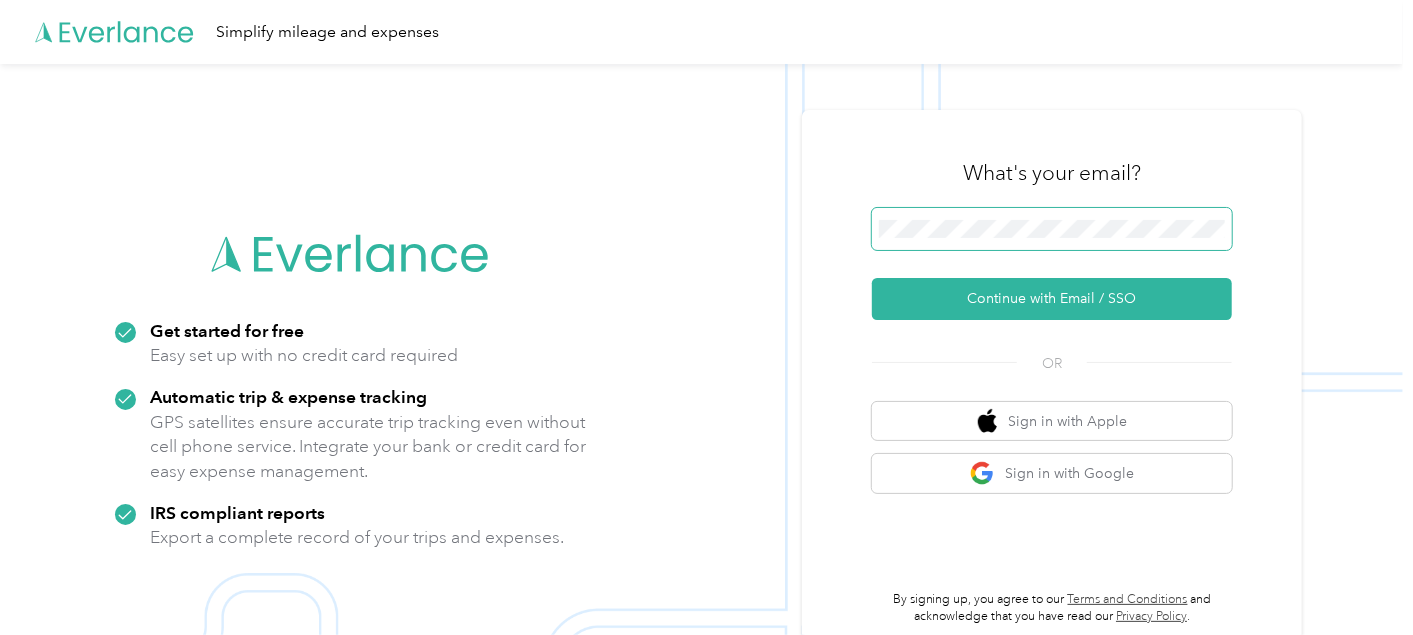 click at bounding box center [1052, 229] 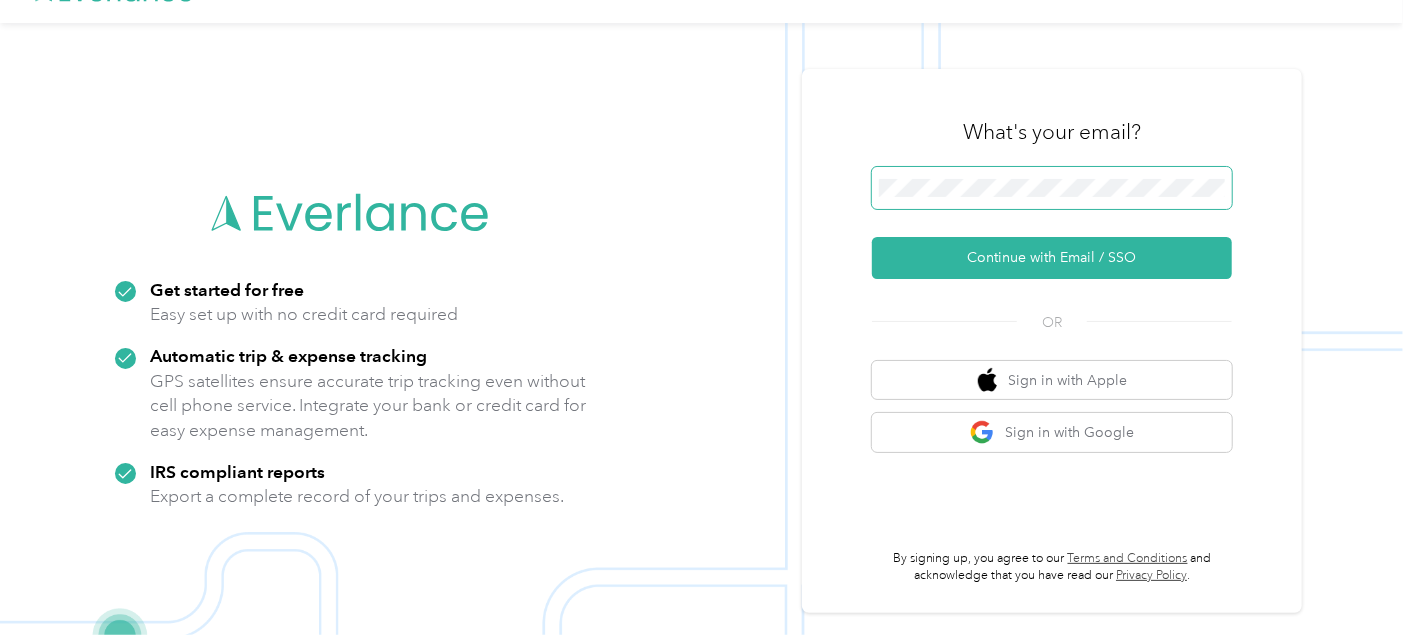 scroll, scrollTop: 64, scrollLeft: 0, axis: vertical 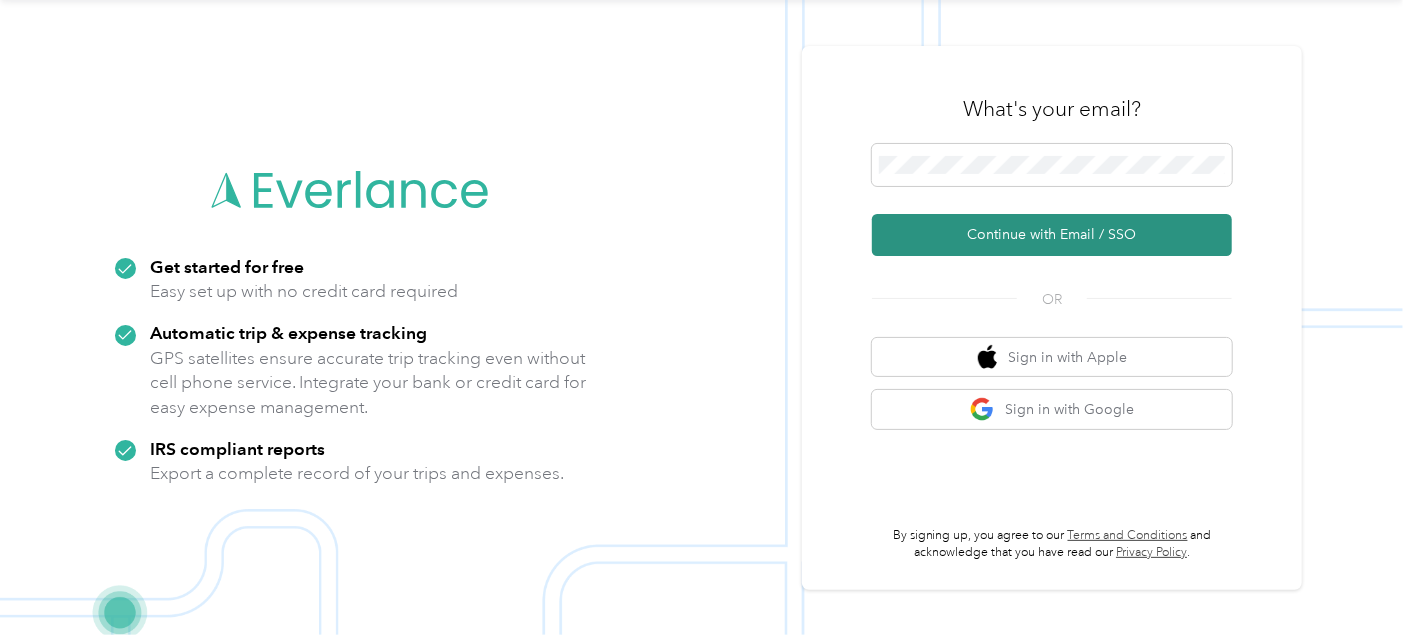 click on "Continue with Email / SSO" at bounding box center [1052, 235] 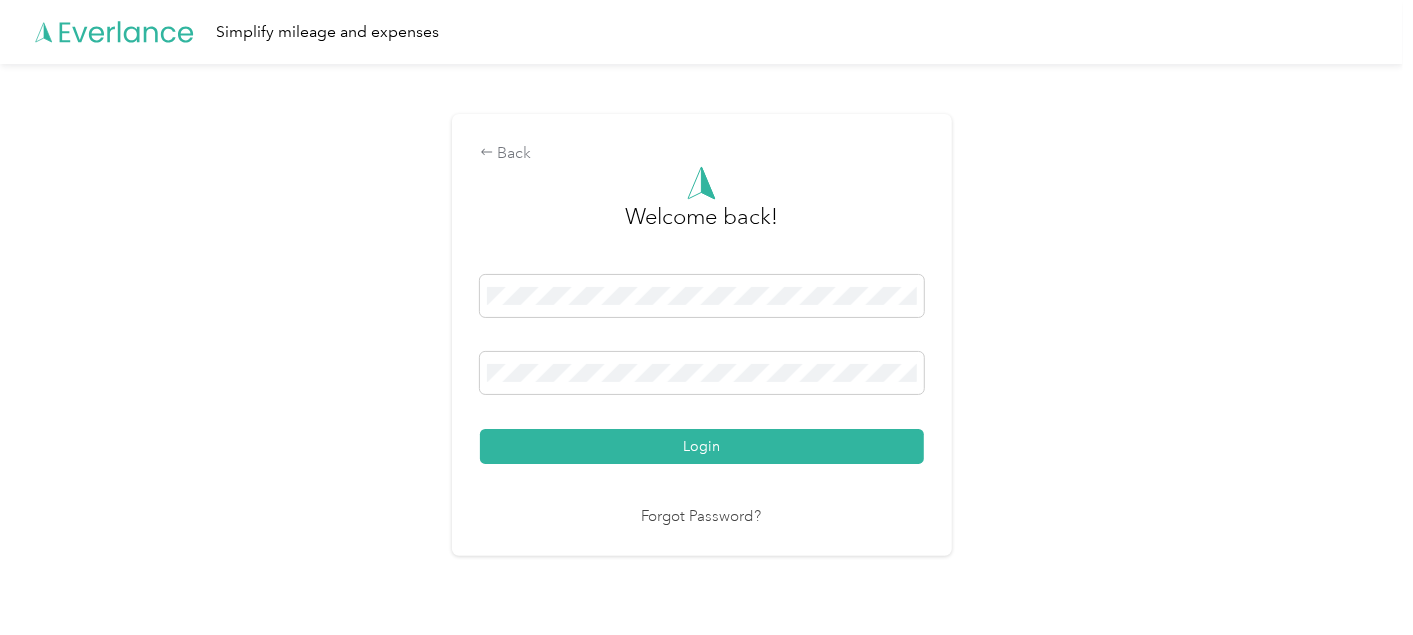 scroll, scrollTop: 0, scrollLeft: 0, axis: both 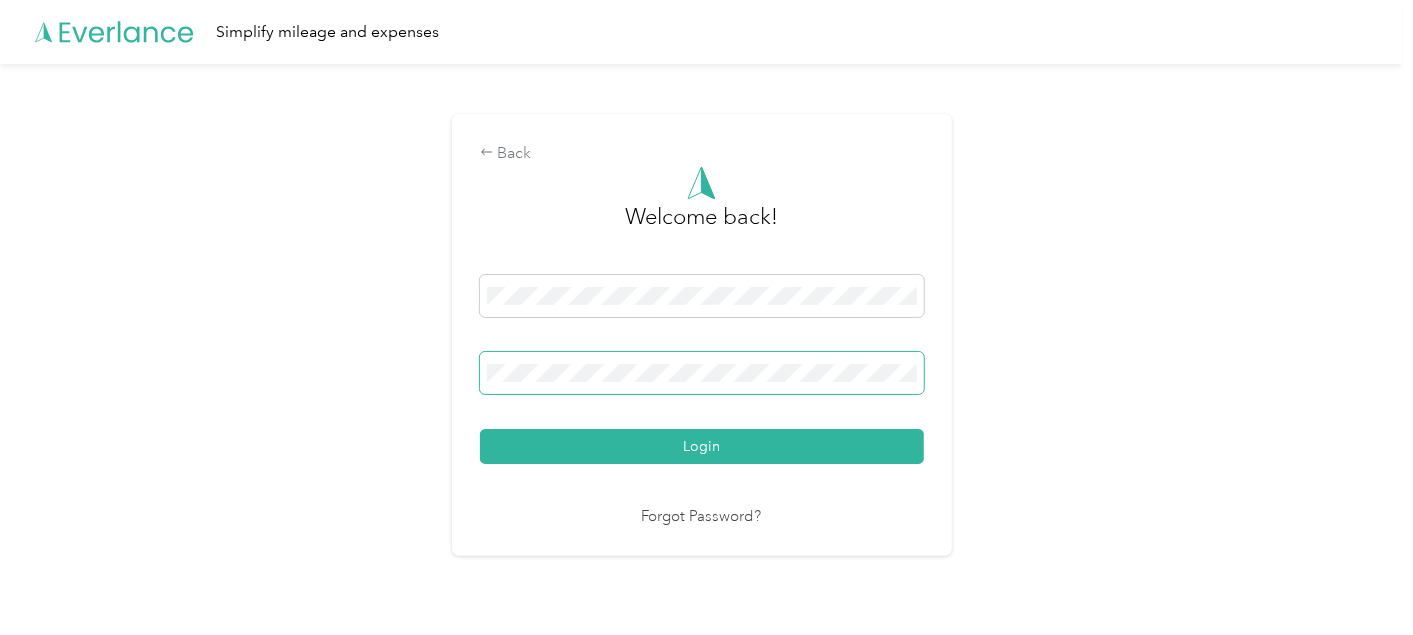 click on "Login" at bounding box center [702, 446] 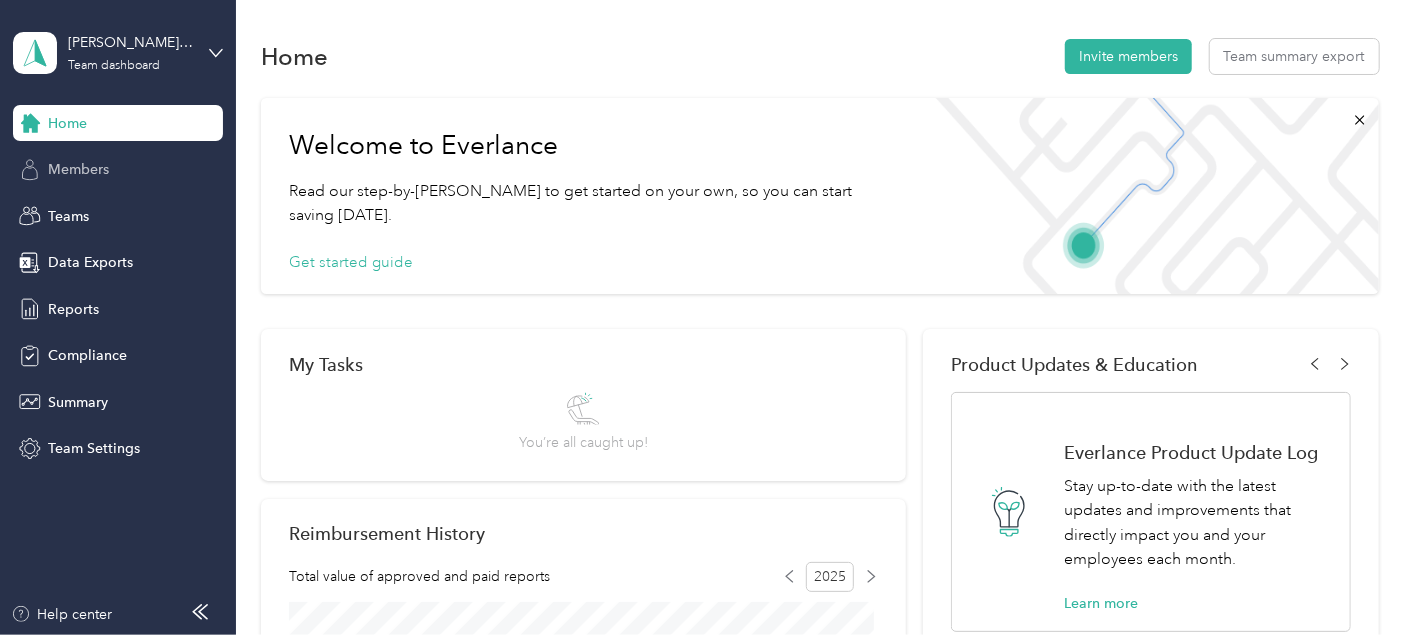 click on "Members" at bounding box center [78, 169] 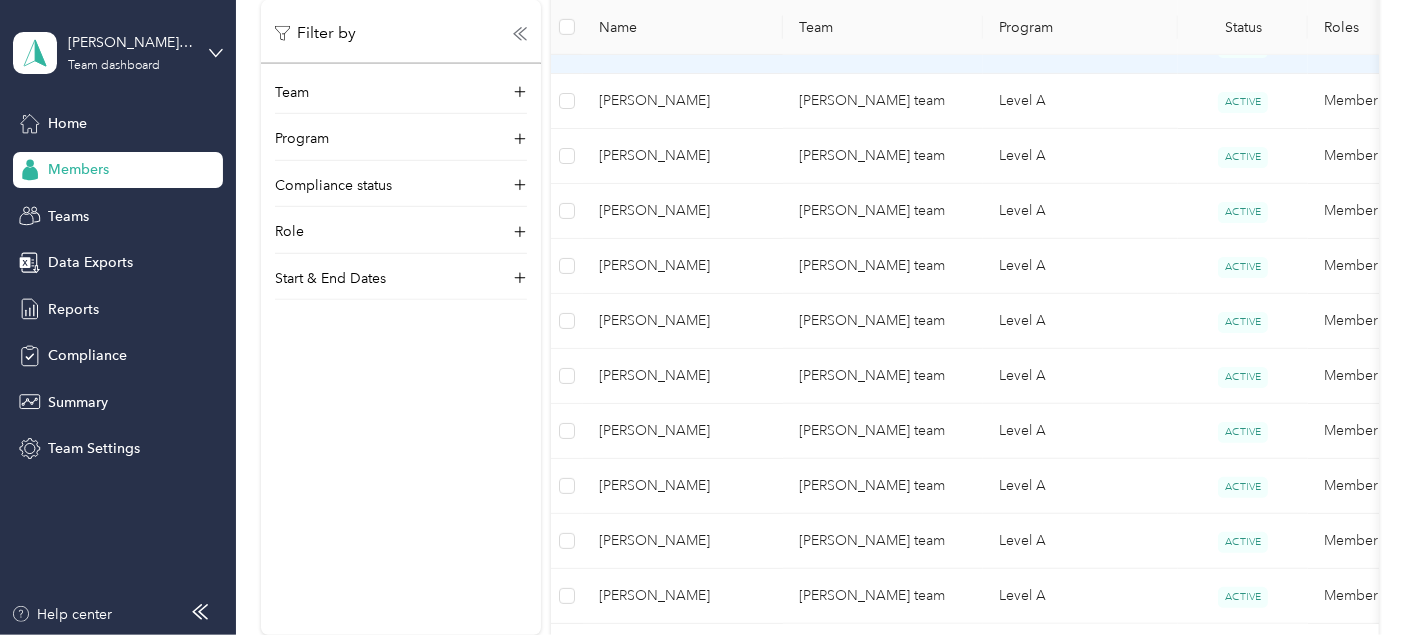 scroll, scrollTop: 700, scrollLeft: 0, axis: vertical 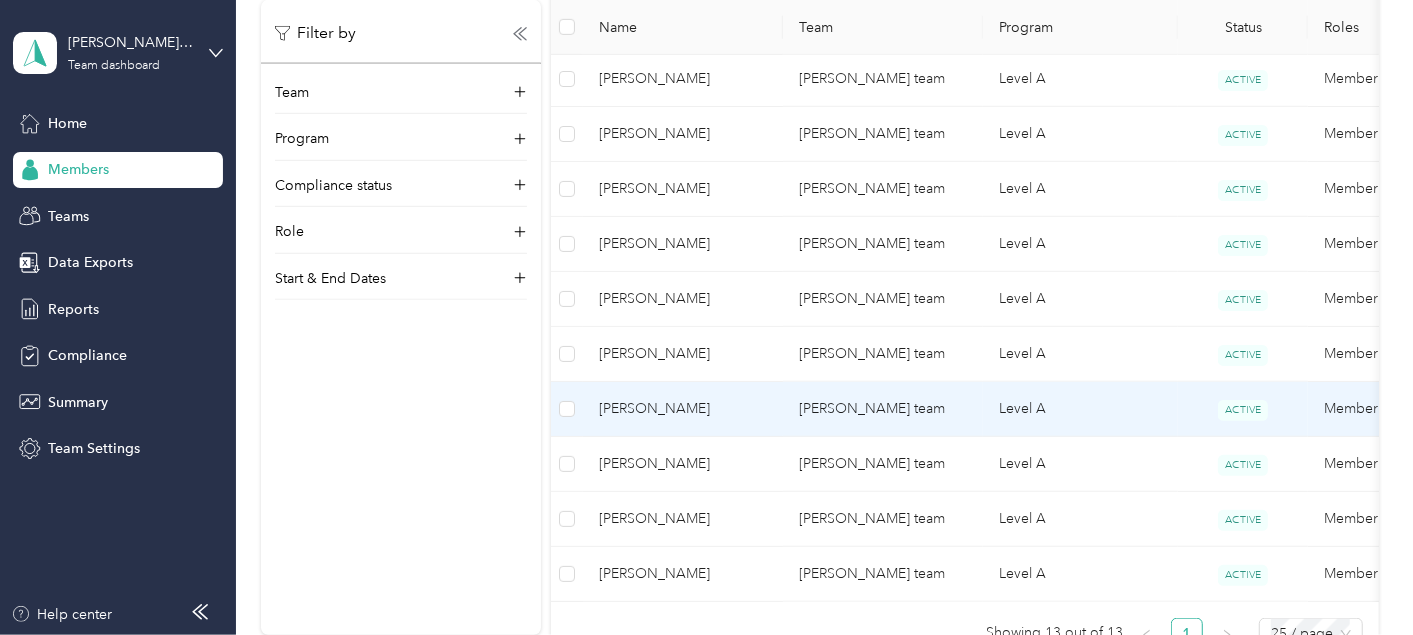 click on "[PERSON_NAME]" at bounding box center (683, 409) 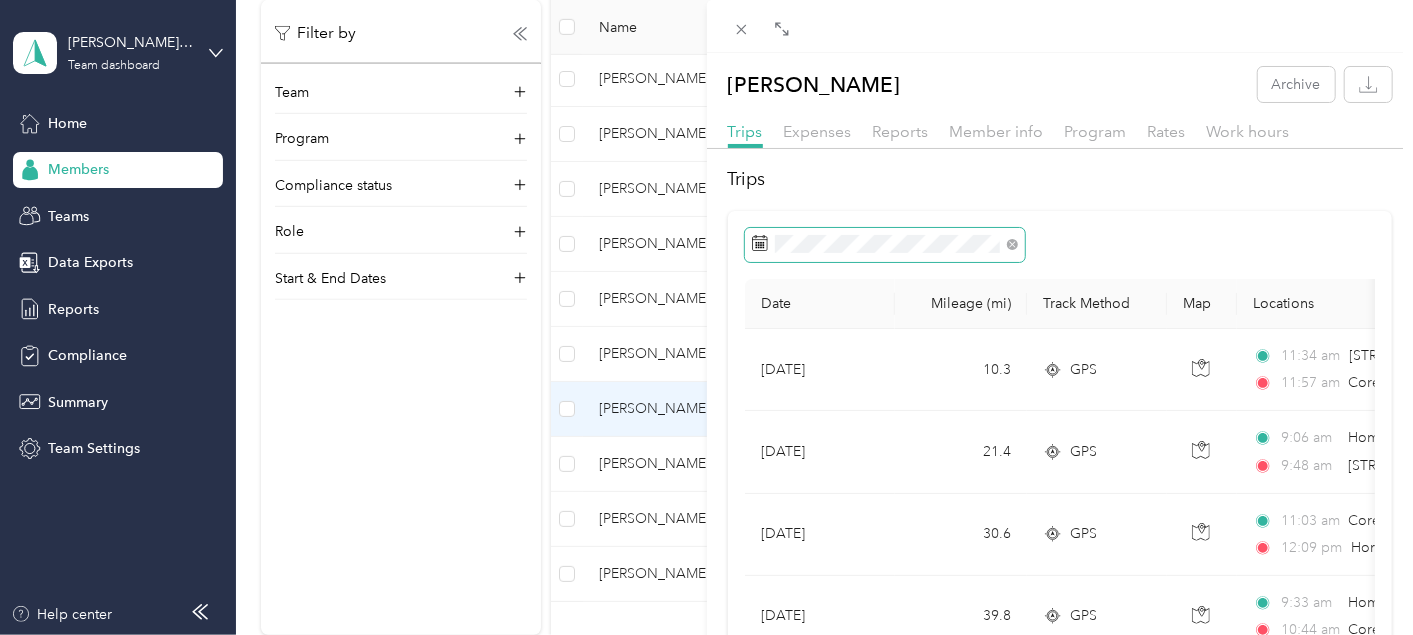 click 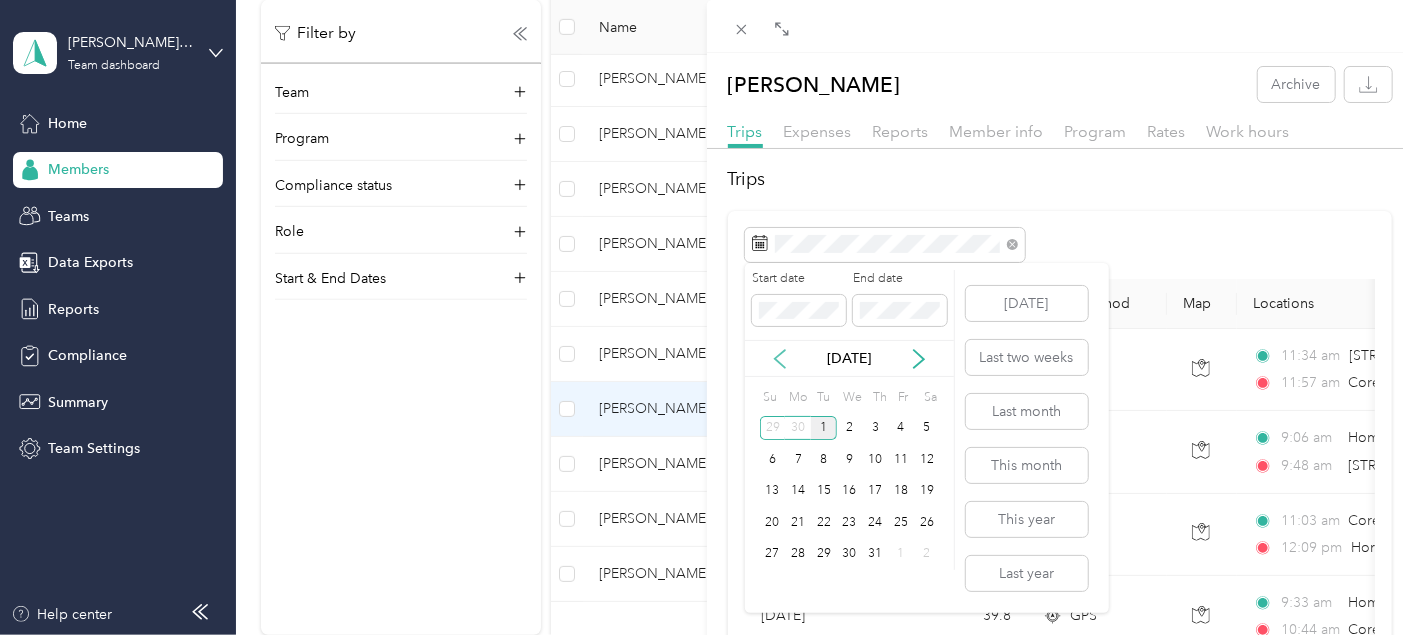 click 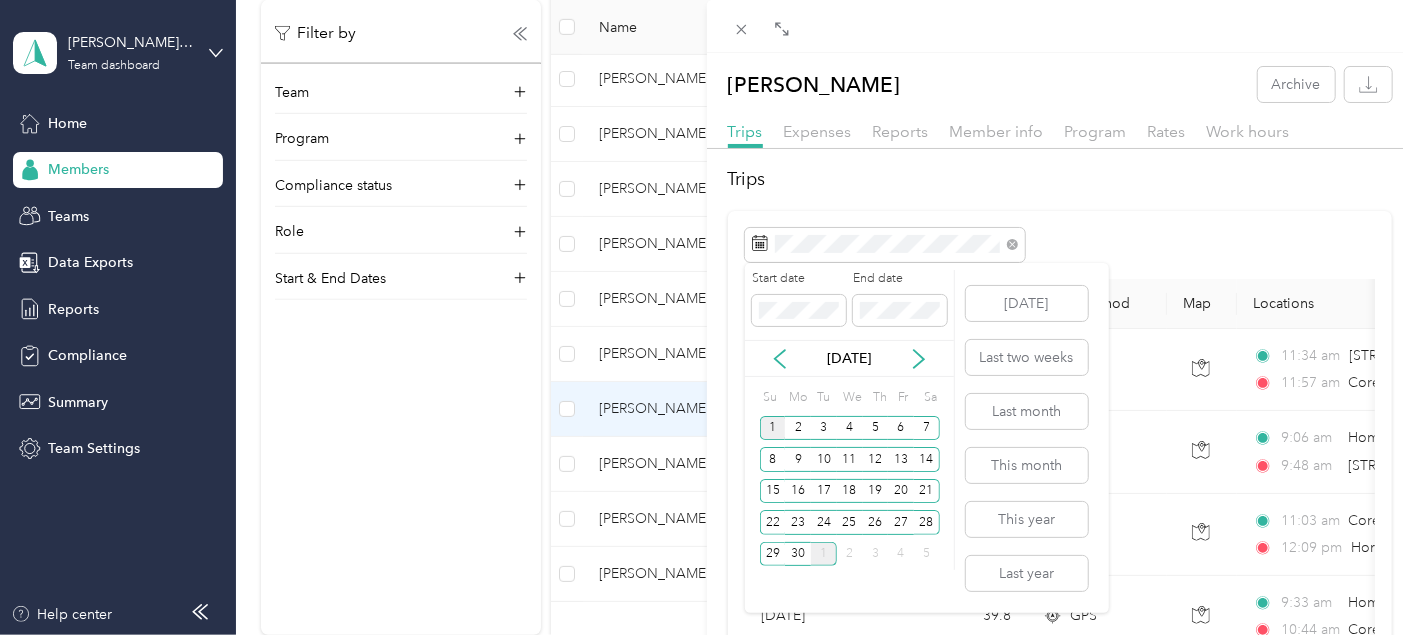 click on "1" at bounding box center [773, 428] 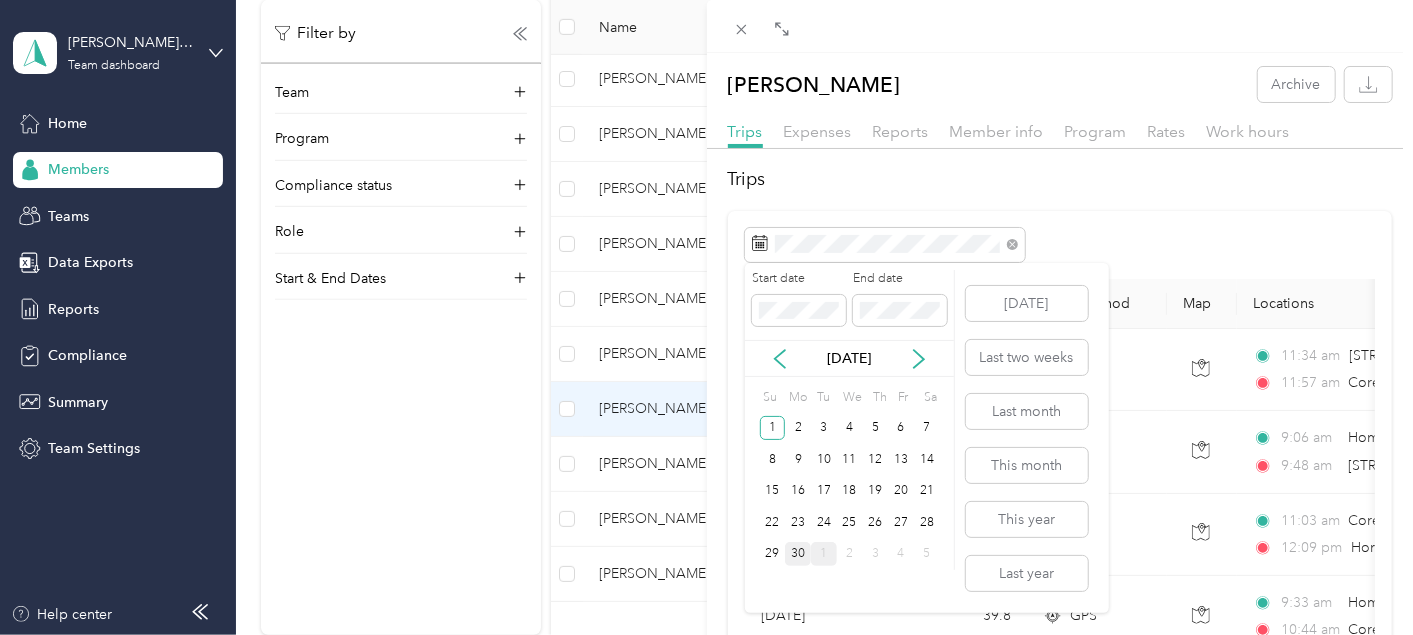 click on "30" at bounding box center (798, 554) 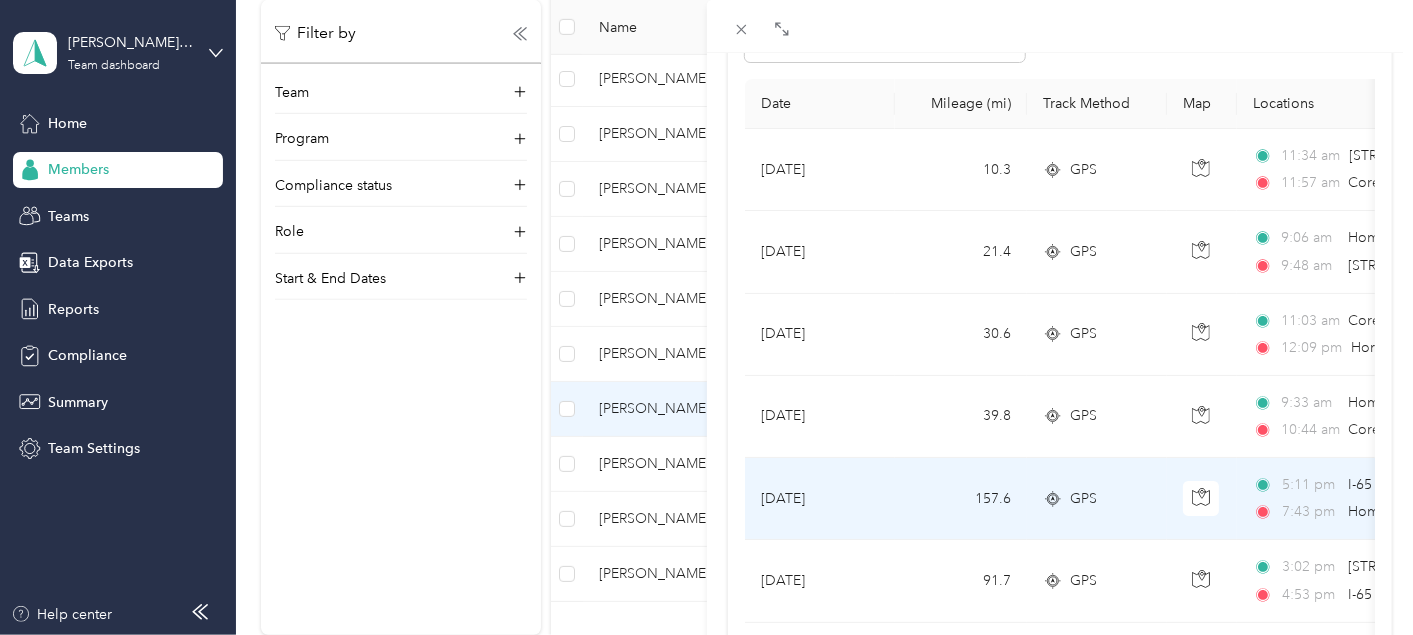 scroll, scrollTop: 0, scrollLeft: 0, axis: both 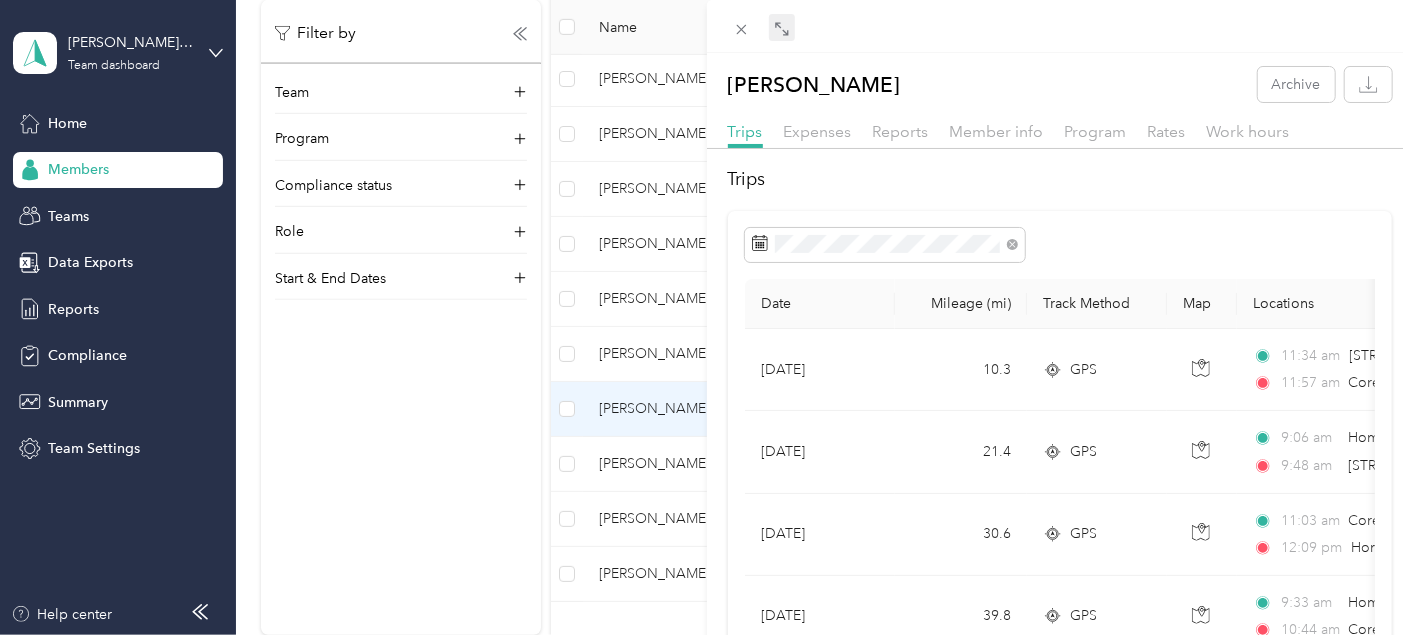 click 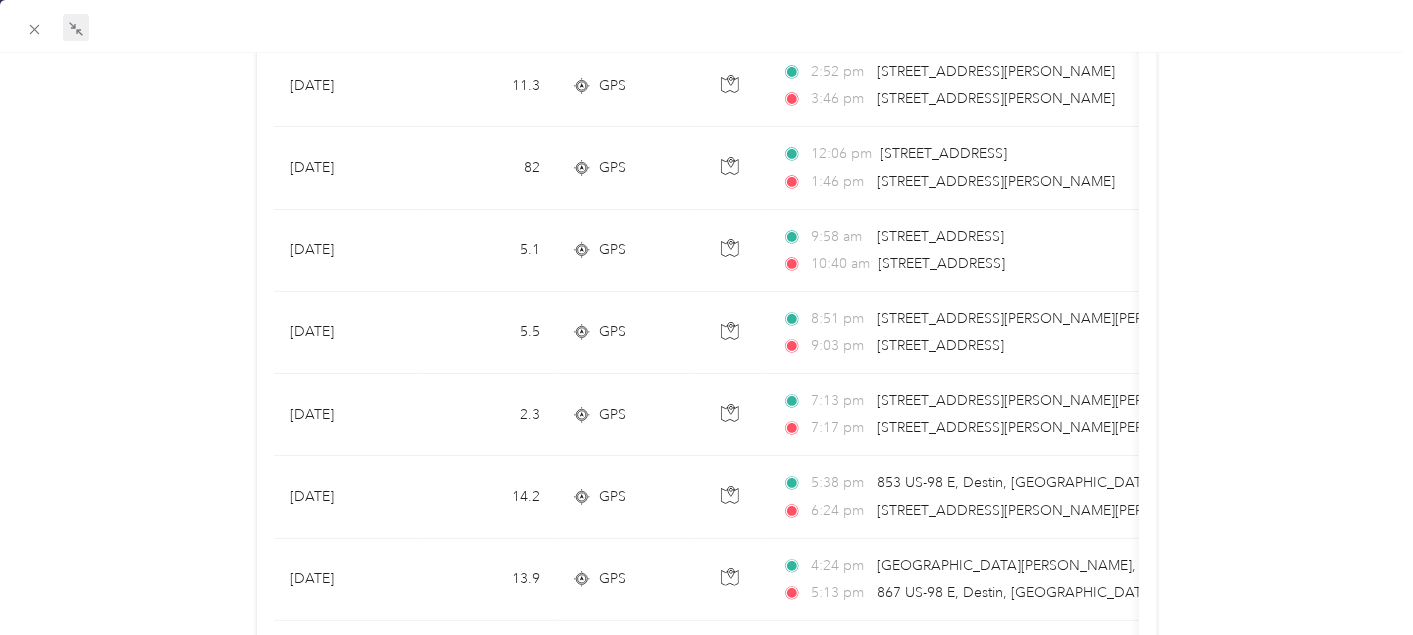 scroll, scrollTop: 1918, scrollLeft: 0, axis: vertical 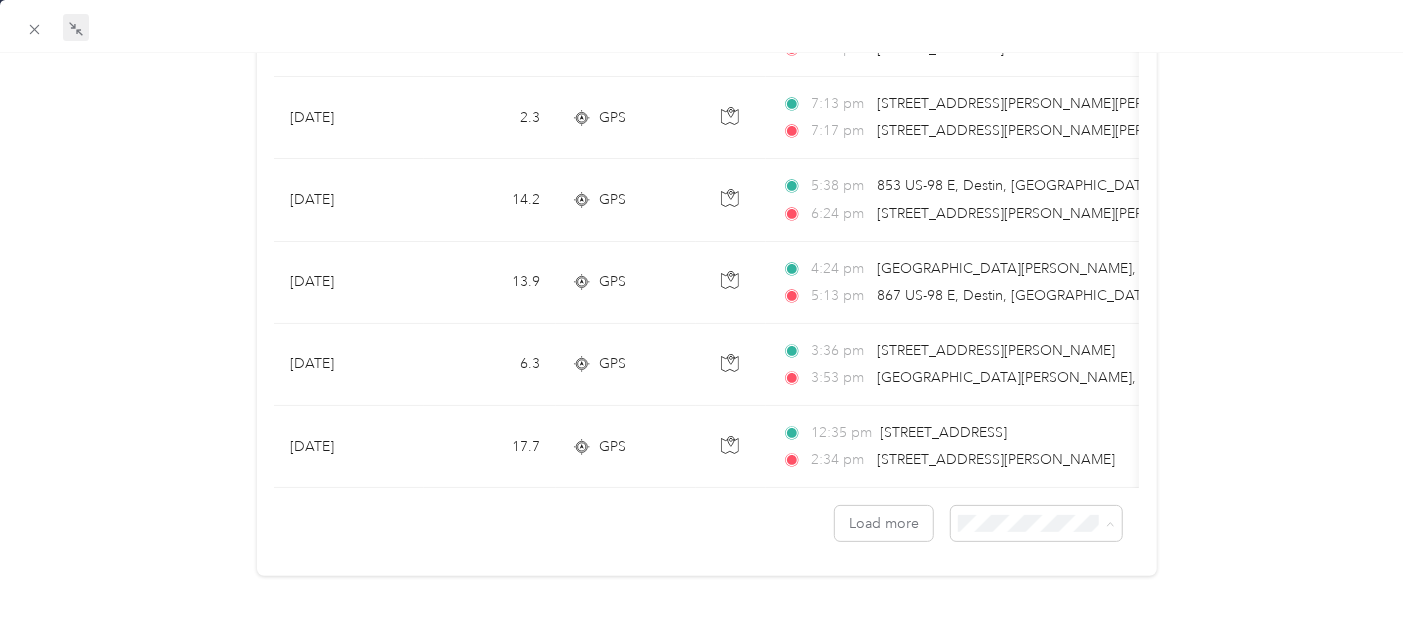 click on "100 per load" at bounding box center [1024, 616] 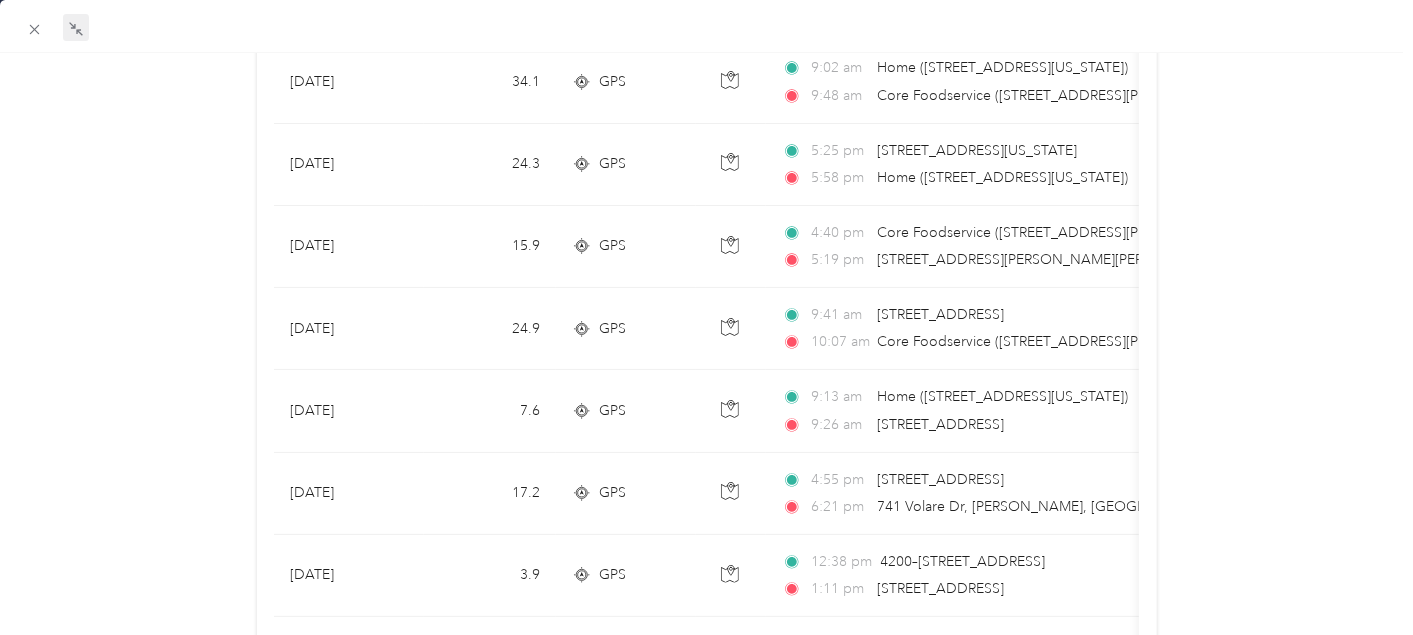 scroll, scrollTop: 5618, scrollLeft: 0, axis: vertical 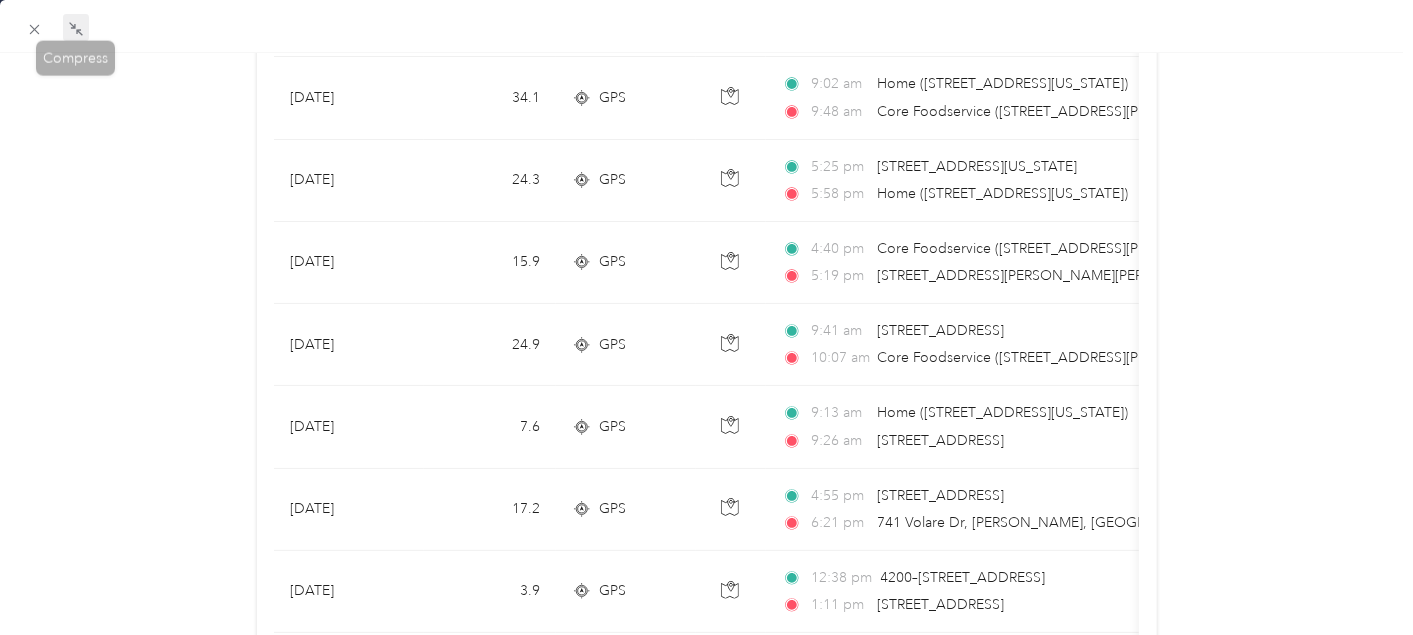 click 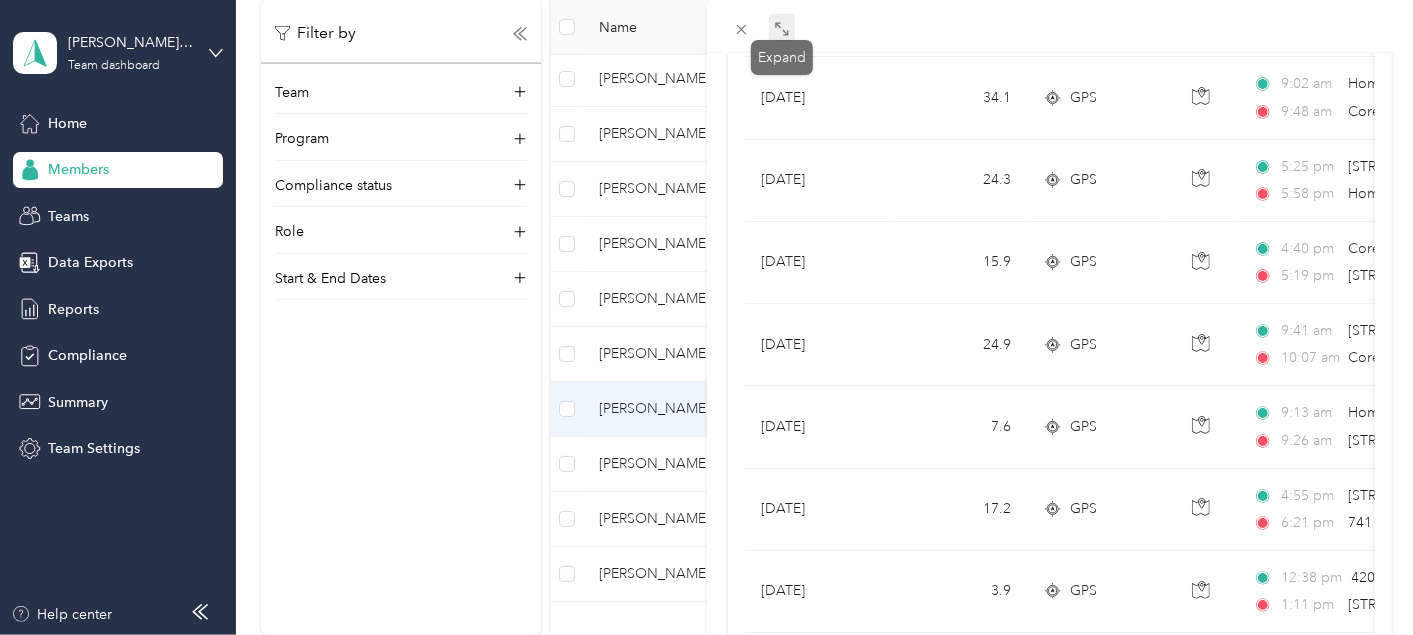 click 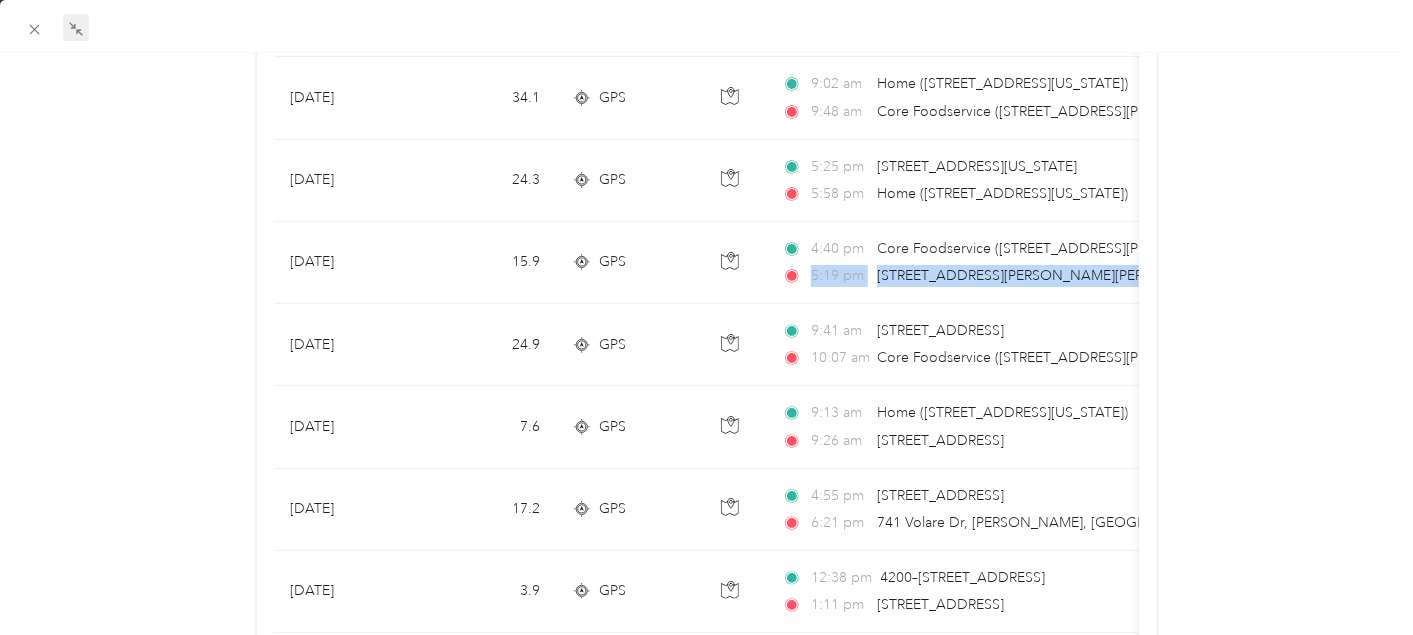 drag, startPoint x: 1125, startPoint y: 216, endPoint x: 1285, endPoint y: 207, distance: 160.25293 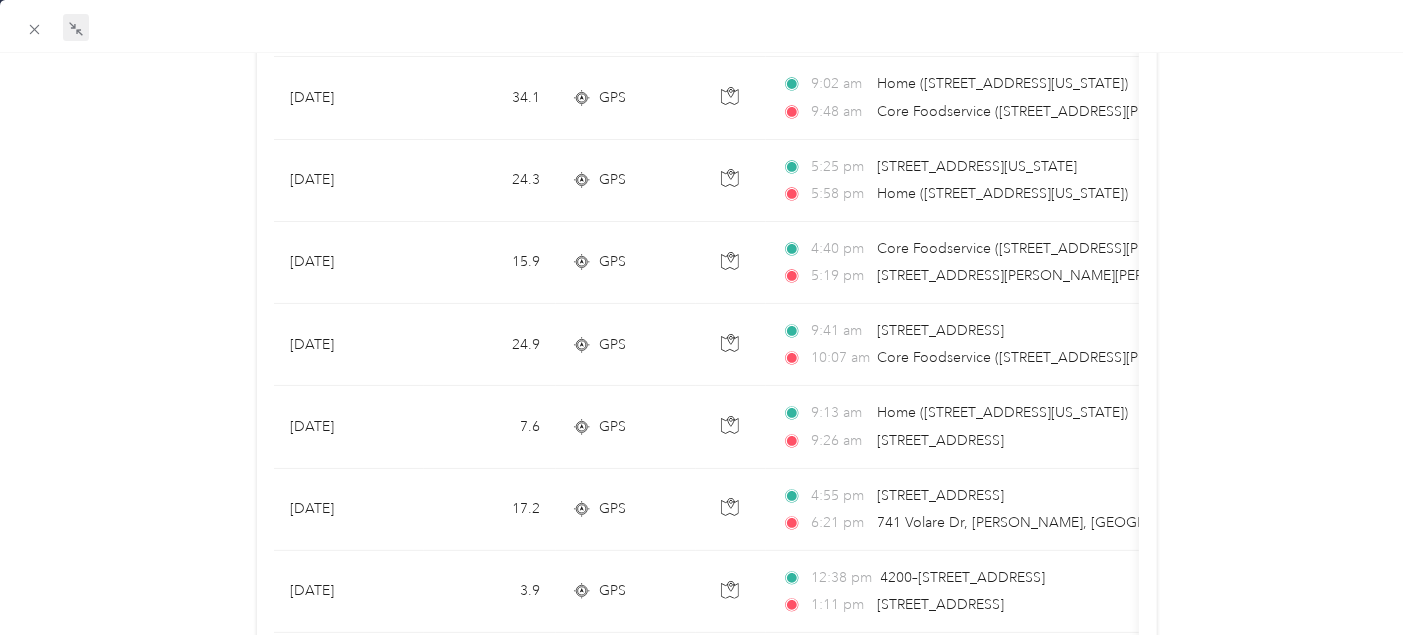 click on "Date Mileage (mi) Track Method Map Locations Mileage value Purpose               [DATE] 10.3 GPS 11:34 am [STREET_ADDRESS]) 11:57 am Core Foodservice ([STREET_ADDRESS][PERSON_NAME][US_STATE]) $2.43 Sales Call [DATE] 21.4 GPS 9:06 am Home ([STREET_ADDRESS][US_STATE]) 9:48 am [STREET_ADDRESS][PERSON_NAME] $5.05 Sales Call [DATE] 30.6 GPS 11:03 am Core Foodservice ([STREET_ADDRESS][PERSON_NAME][US_STATE]) 12:09 pm Home ([STREET_ADDRESS][US_STATE]) $7.22 Sales Call [DATE] 39.8 GPS 9:33 am Home ([STREET_ADDRESS][US_STATE]) 10:44 am Core Foodservice ([STREET_ADDRESS][PERSON_NAME][US_STATE]) $9.40 Sales Call [DATE] 157.6 GPS 5:11 pm I-[GEOGRAPHIC_DATA][PERSON_NAME] 7:43 pm Home ([STREET_ADDRESS][US_STATE]) $37.21 Sales Call [DATE] 91.7 GPS 3:02 pm [STREET_ADDRESS][PERSON_NAME][PERSON_NAME] 4:53 pm I-[GEOGRAPHIC_DATA][PERSON_NAME], [GEOGRAPHIC_DATA] $21.65 Sales Call [DATE] 9.3 GPS 2:00 pm 2:19 pm $2.20 Sales Call 42" at bounding box center (707, -1274) 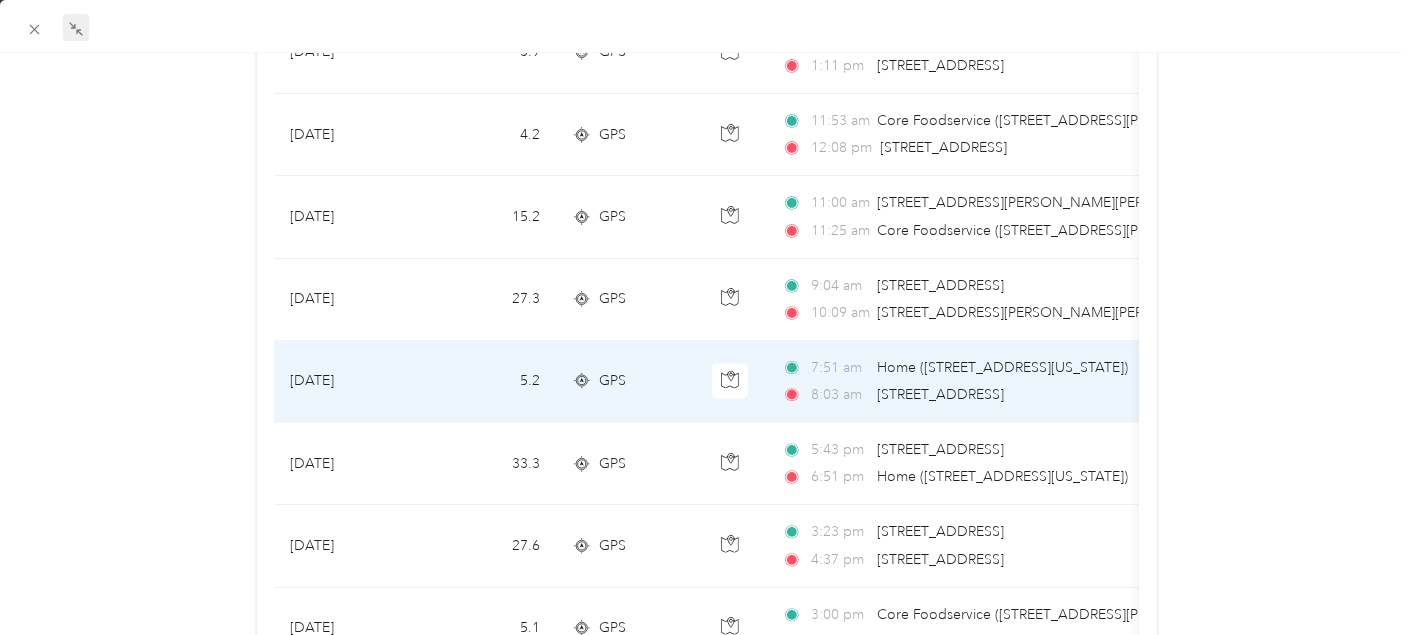 scroll, scrollTop: 6218, scrollLeft: 0, axis: vertical 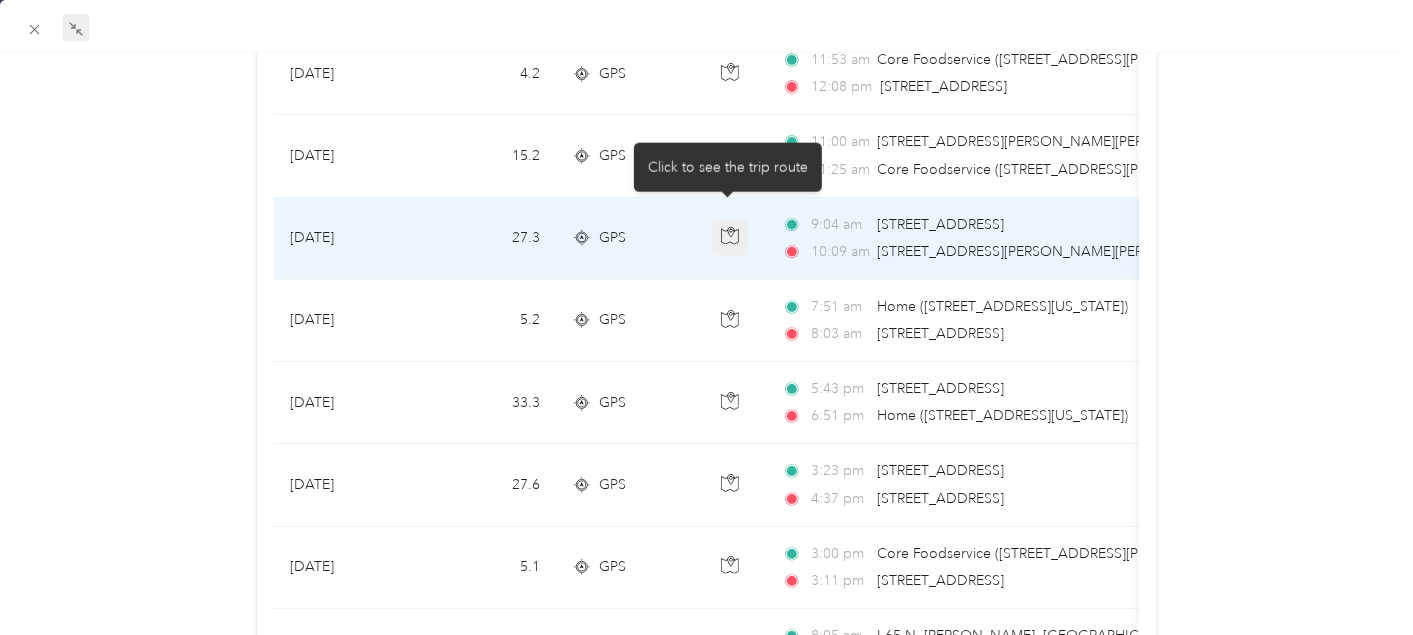 click 